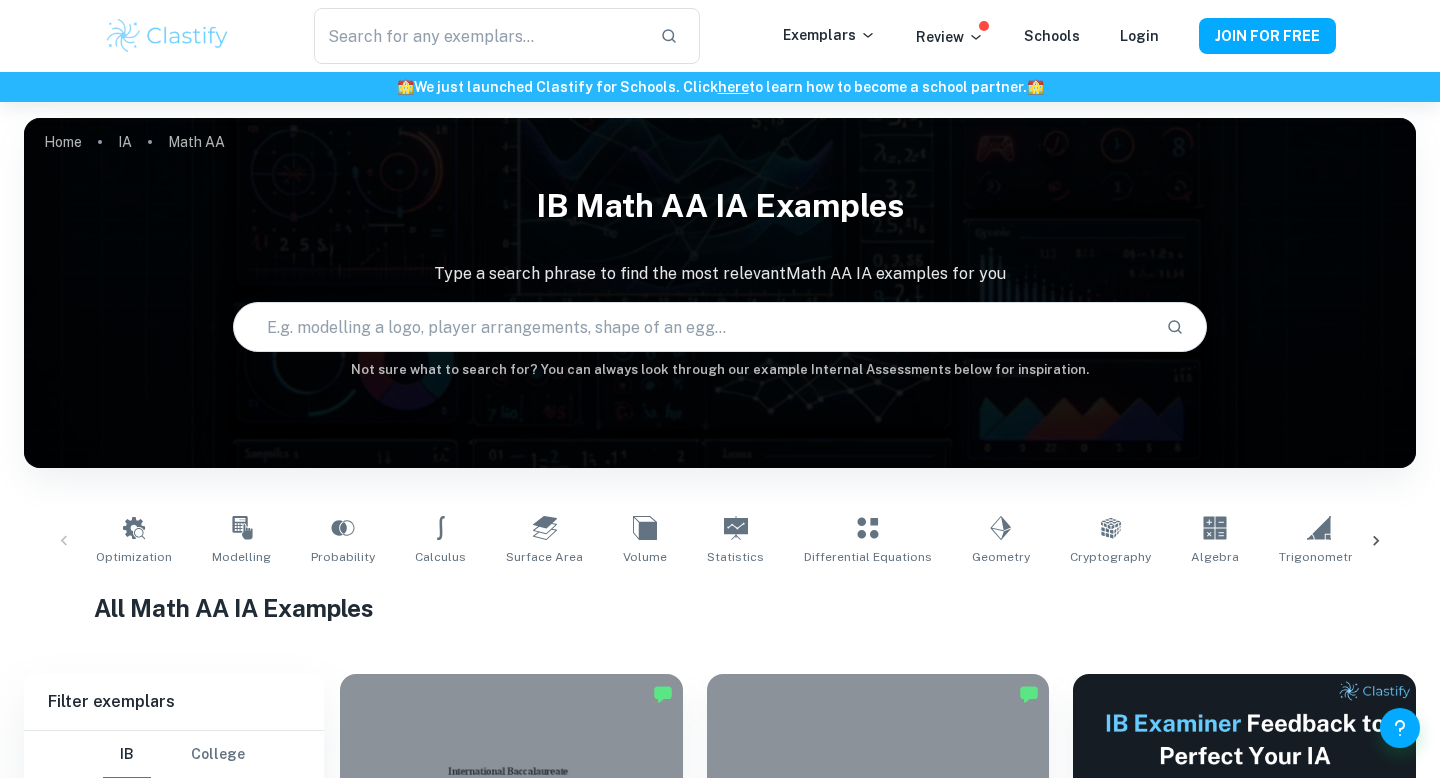 scroll, scrollTop: 418, scrollLeft: 0, axis: vertical 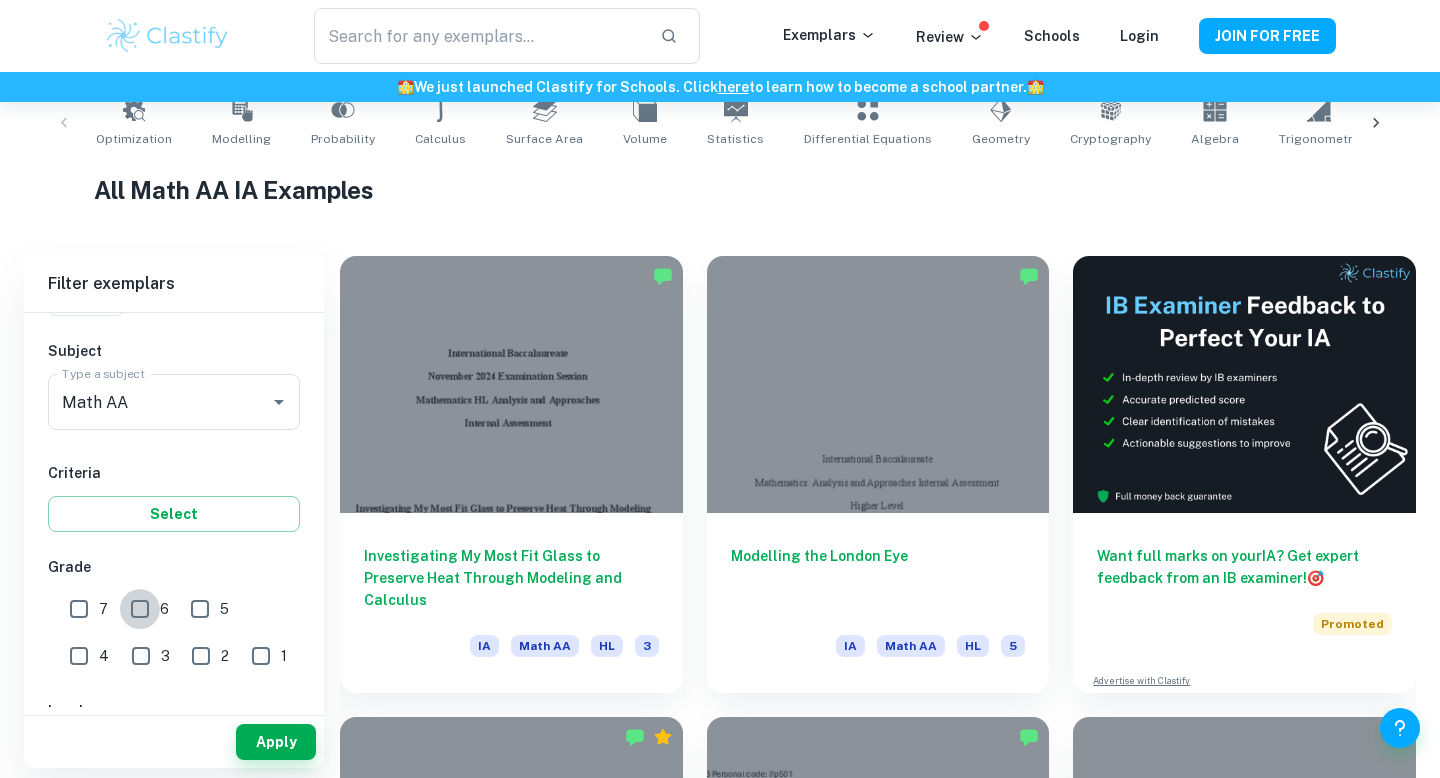 click on "6" at bounding box center [140, 609] 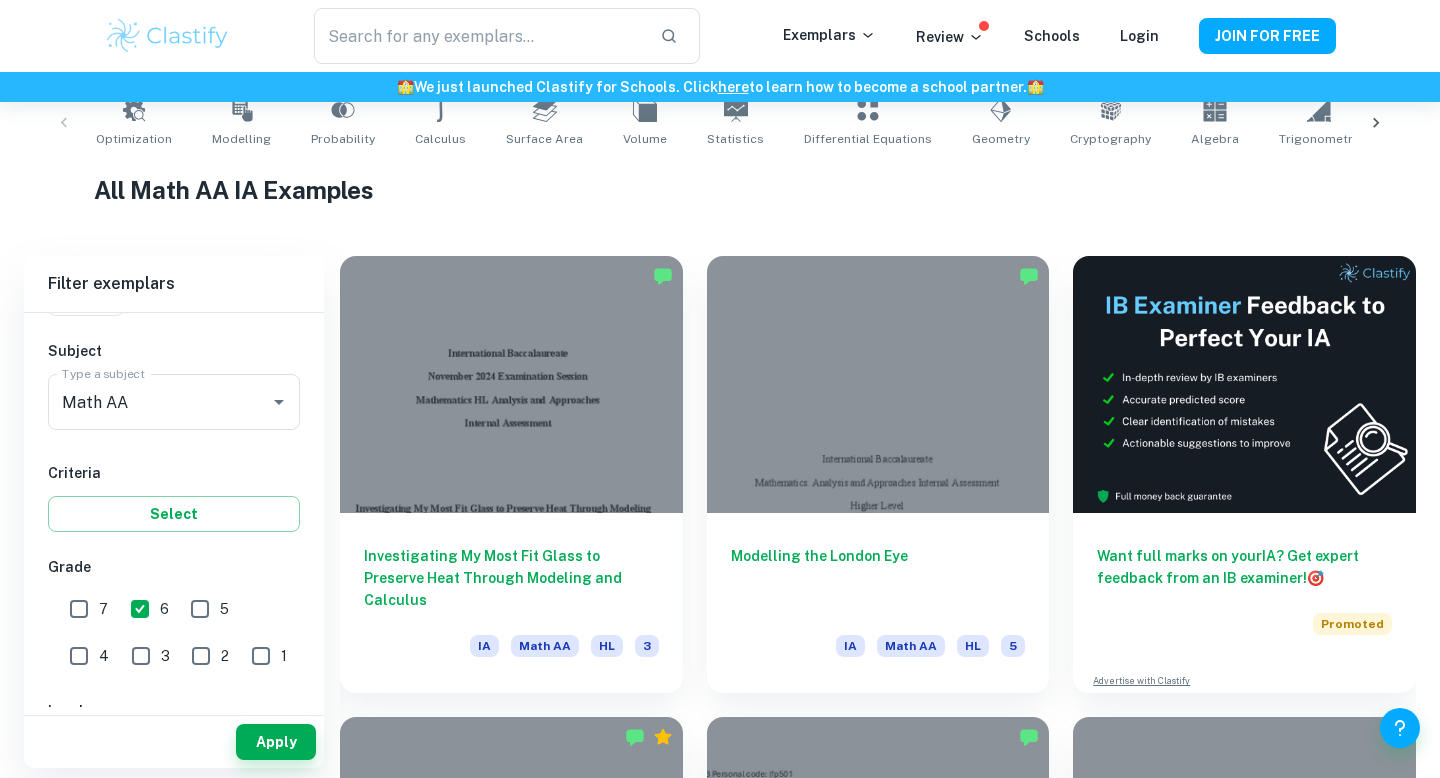 click on "IB College Category IA EE TOK Notes Subject Type a subject Math AA Type a subject Criteria Select Grade 7 6 5 4 3 2 1 Level HL SL Session May 2026 May 2025 November 2024 May 2024 November 2023 May 2023 November 2022 May 2022 November 2021 May 2021 Other" at bounding box center (174, 688) 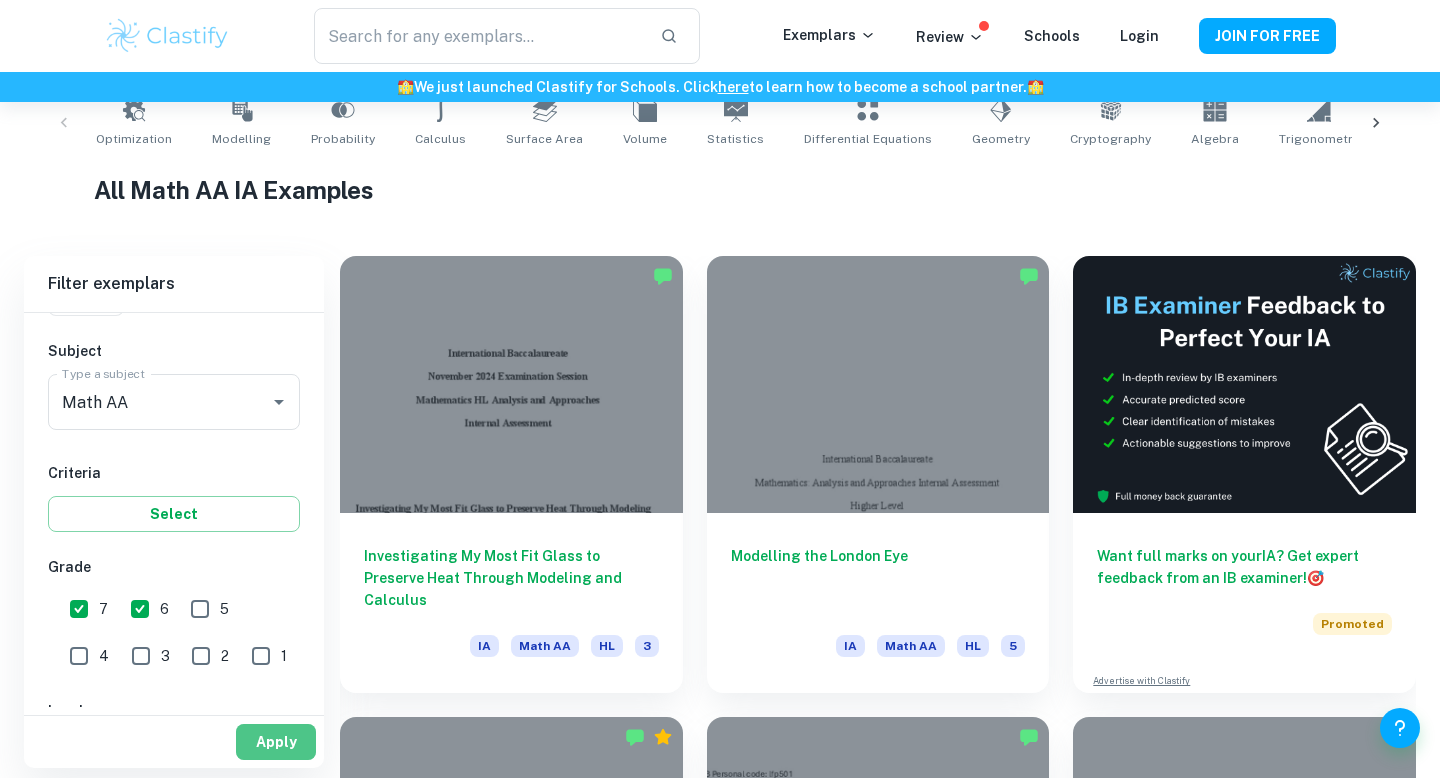 click on "Apply" at bounding box center [276, 742] 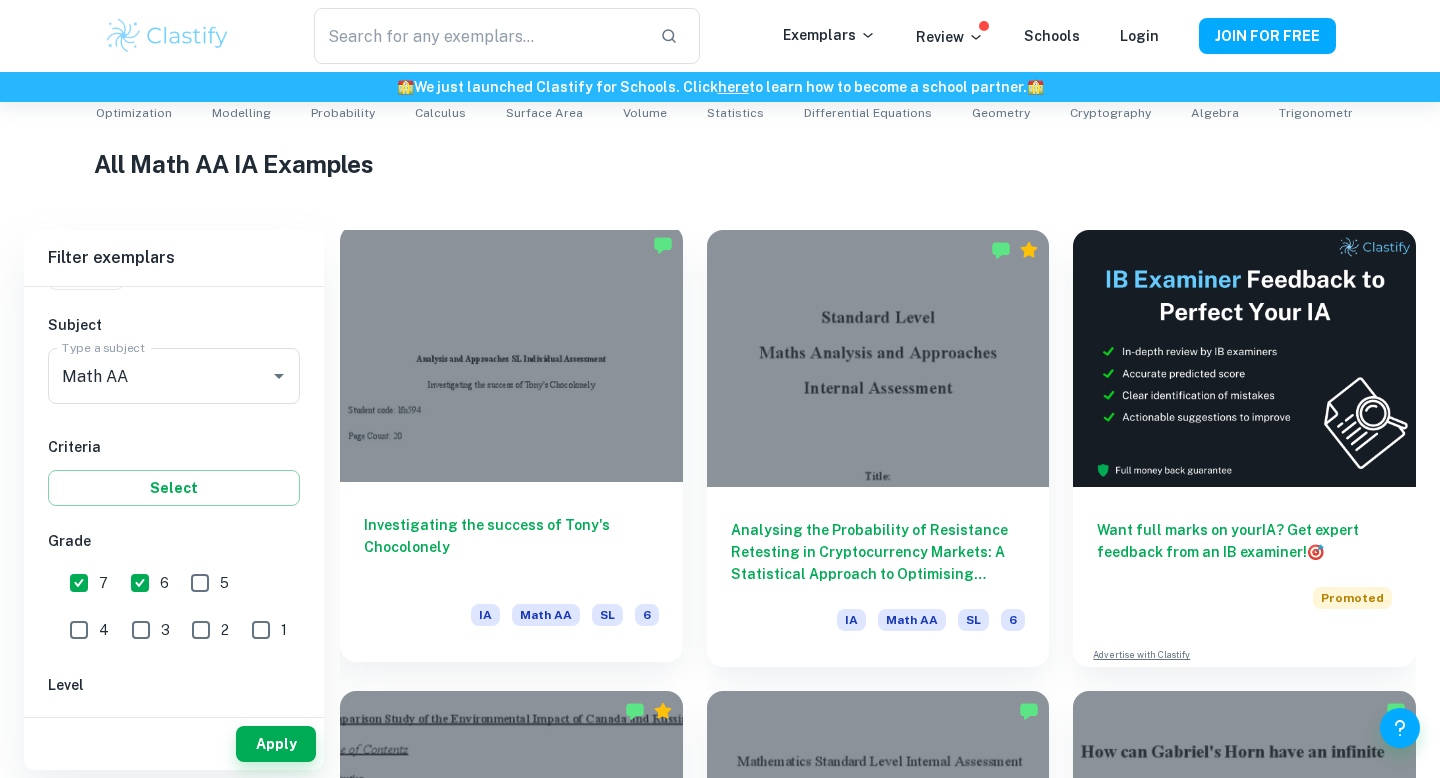 scroll, scrollTop: 446, scrollLeft: 0, axis: vertical 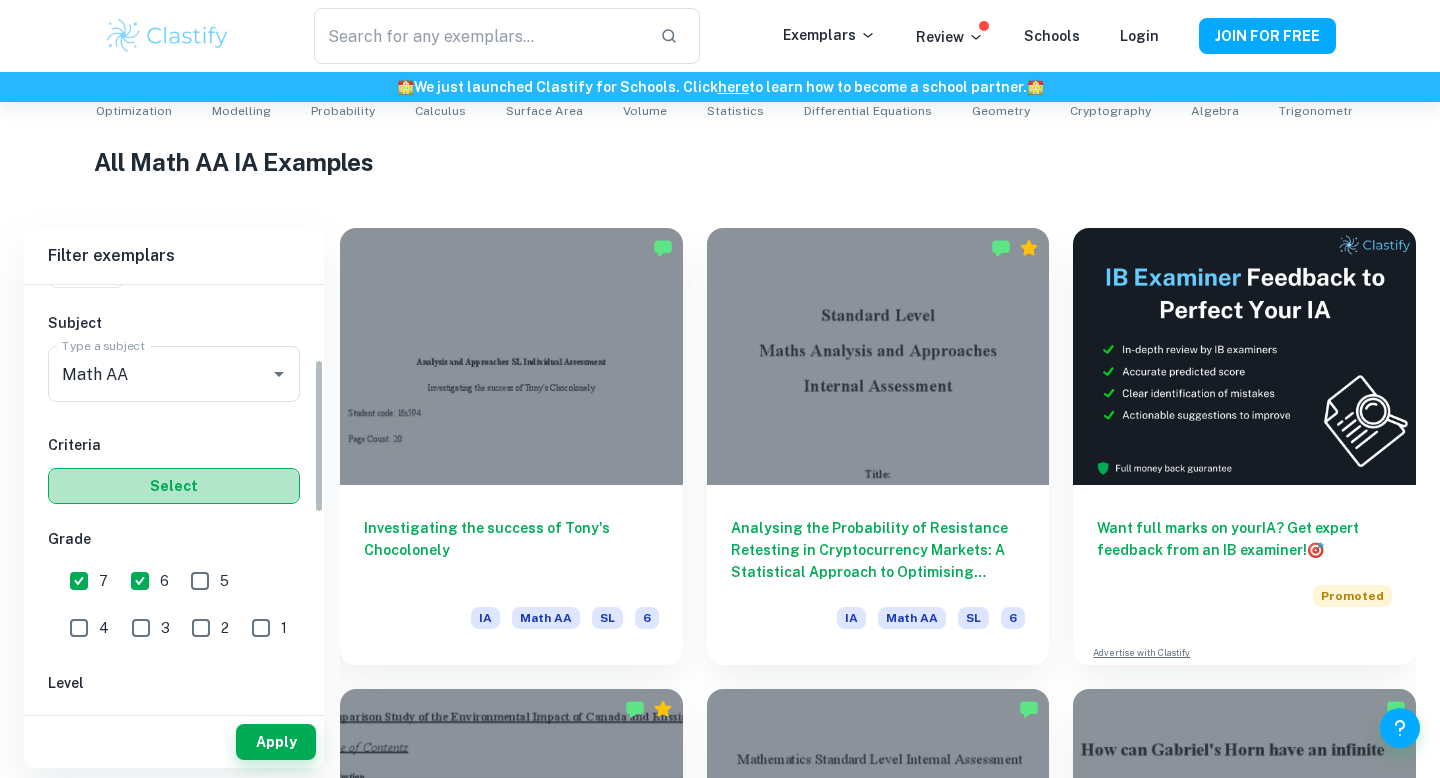 click on "Select" at bounding box center (174, 486) 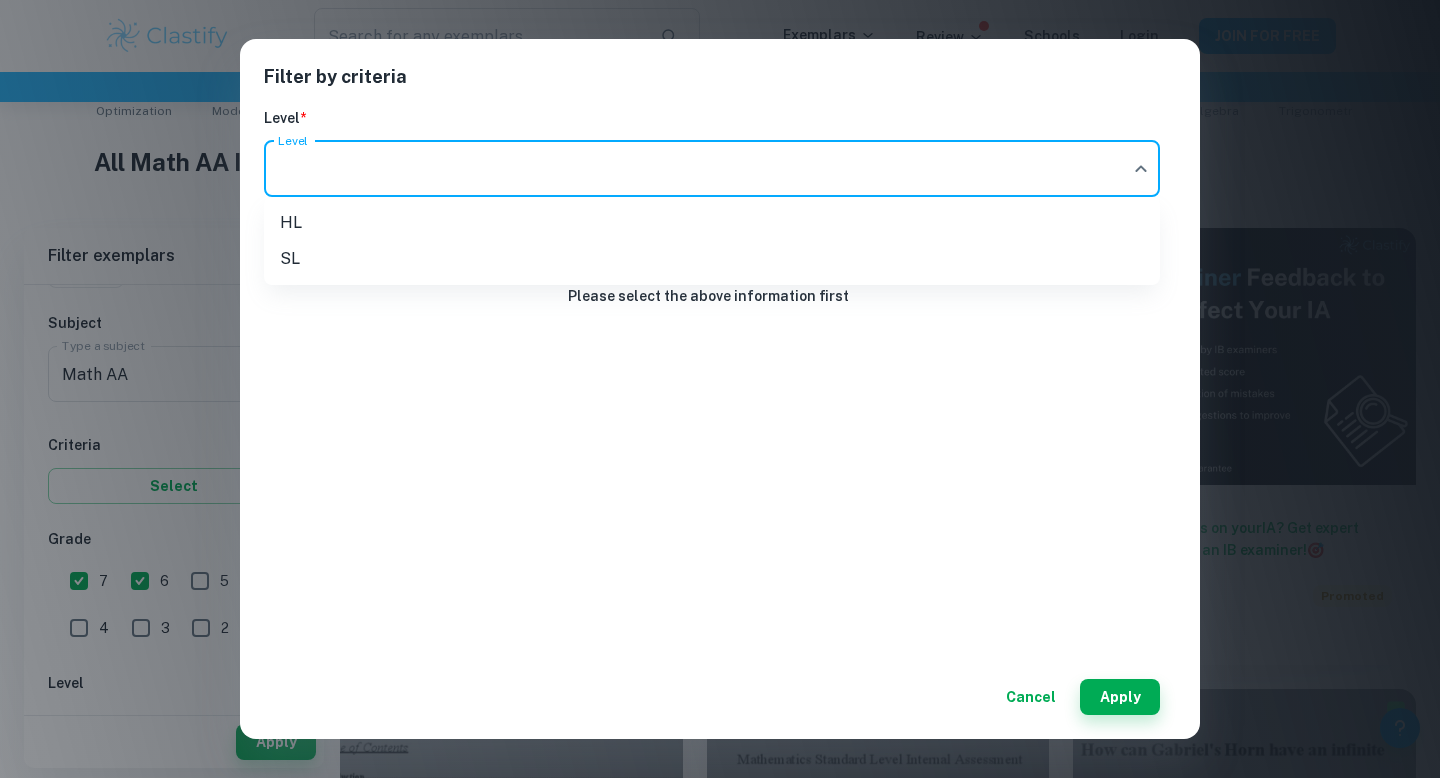 click on "We value your privacy We use cookies to enhance your browsing experience, serve personalised ads or content, and analyse our traffic. By clicking "Accept All", you consent to our use of cookies.   Cookie Policy Customise   Reject All   Accept All   Customise Consent Preferences   We use cookies to help you navigate efficiently and perform certain functions. You will find detailed information about all cookies under each consent category below. The cookies that are categorised as "Necessary" are stored on your browser as they are essential for enabling the basic functionalities of the site. ...  Show more For more information on how Google's third-party cookies operate and handle your data, see:   Google Privacy Policy Necessary Always Active Necessary cookies are required to enable the basic features of this site, such as providing secure log-in or adjusting your consent preferences. These cookies do not store any personally identifiable data. Functional Analytics Performance Advertisement Uncategorised" at bounding box center (720, 45) 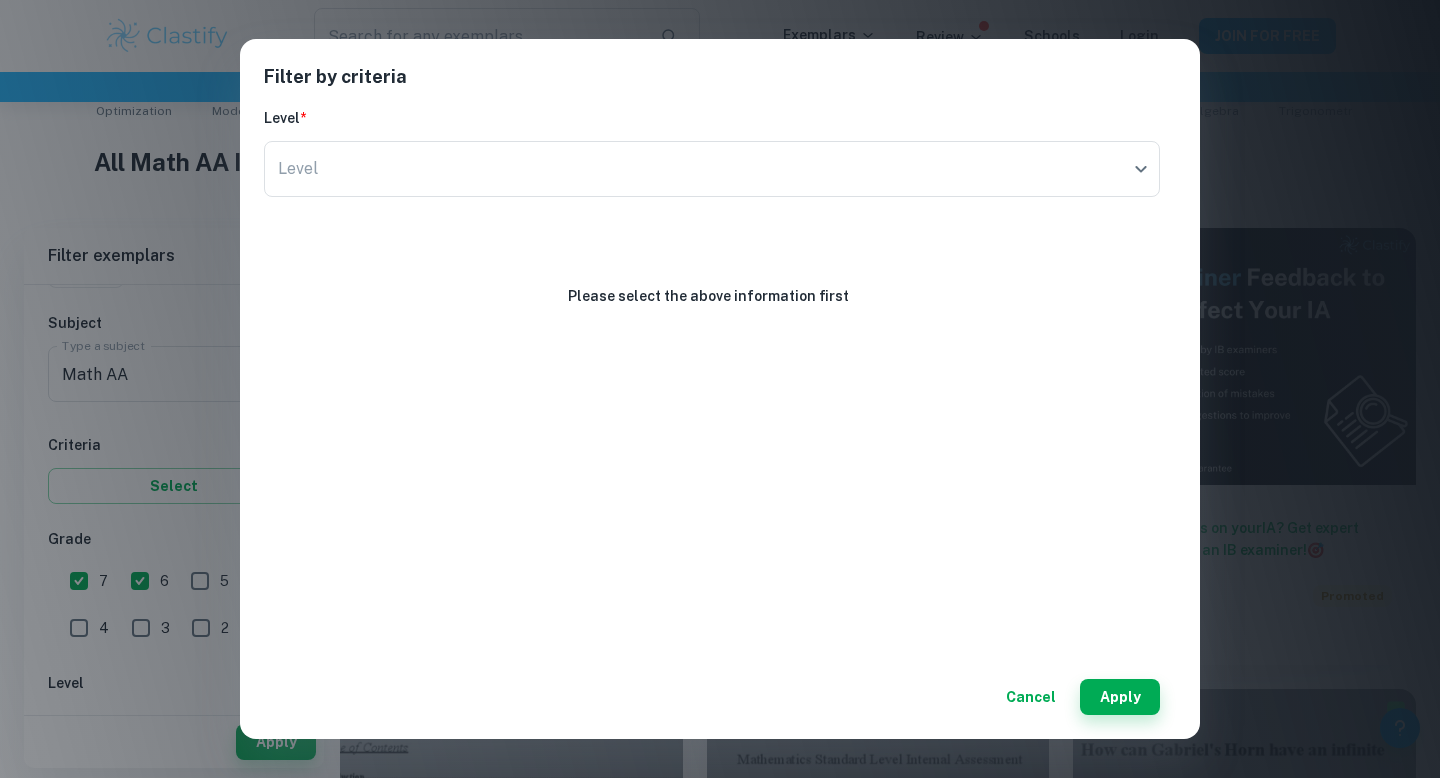 click on "Level ​ Level" at bounding box center (712, 173) 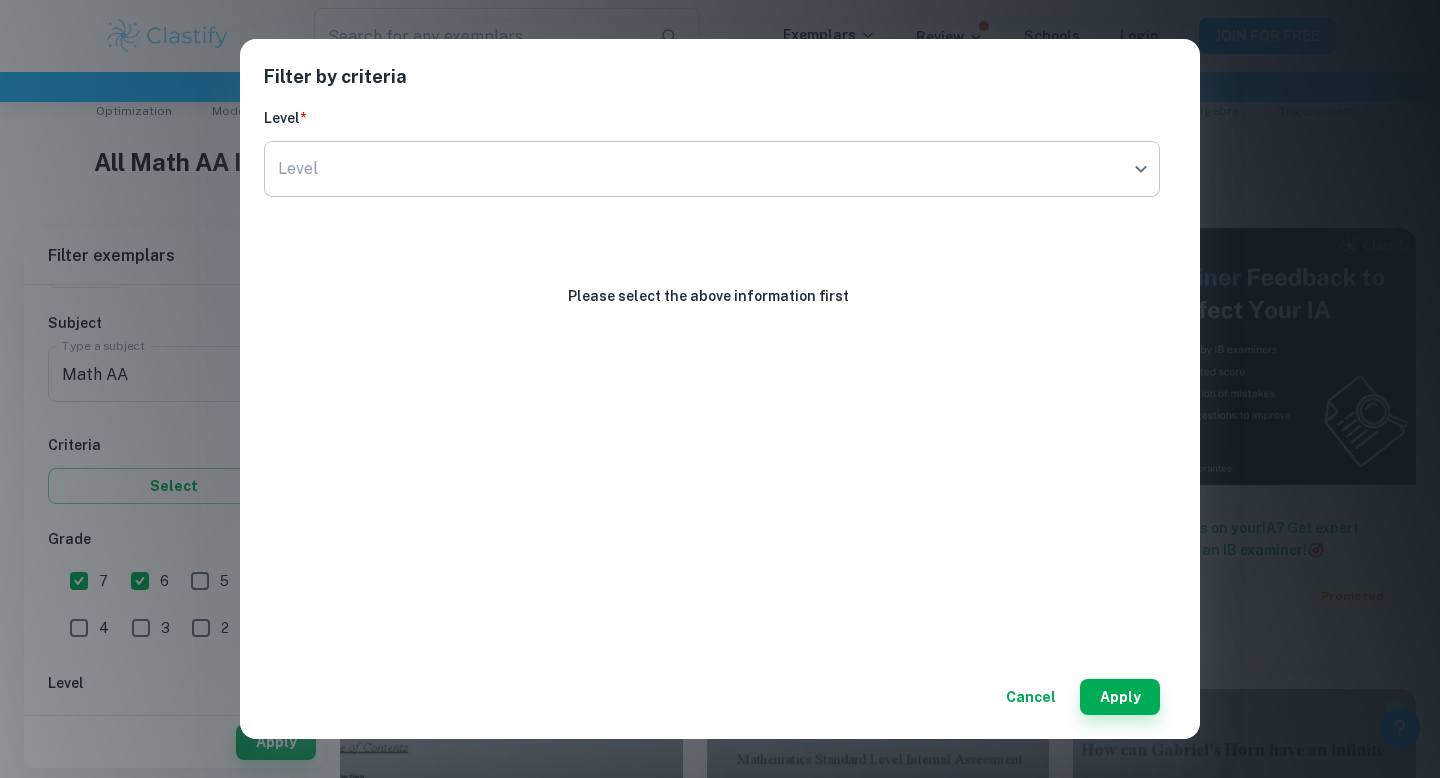 click on "We value your privacy We use cookies to enhance your browsing experience, serve personalised ads or content, and analyse our traffic. By clicking "Accept All", you consent to our use of cookies.   Cookie Policy Customise   Reject All   Accept All   Customise Consent Preferences   We use cookies to help you navigate efficiently and perform certain functions. You will find detailed information about all cookies under each consent category below. The cookies that are categorised as "Necessary" are stored on your browser as they are essential for enabling the basic functionalities of the site. ...  Show more For more information on how Google's third-party cookies operate and handle your data, see:   Google Privacy Policy Necessary Always Active Necessary cookies are required to enable the basic features of this site, such as providing secure log-in or adjusting your consent preferences. These cookies do not store any personally identifiable data. Functional Analytics Performance Advertisement Uncategorised" at bounding box center (720, 45) 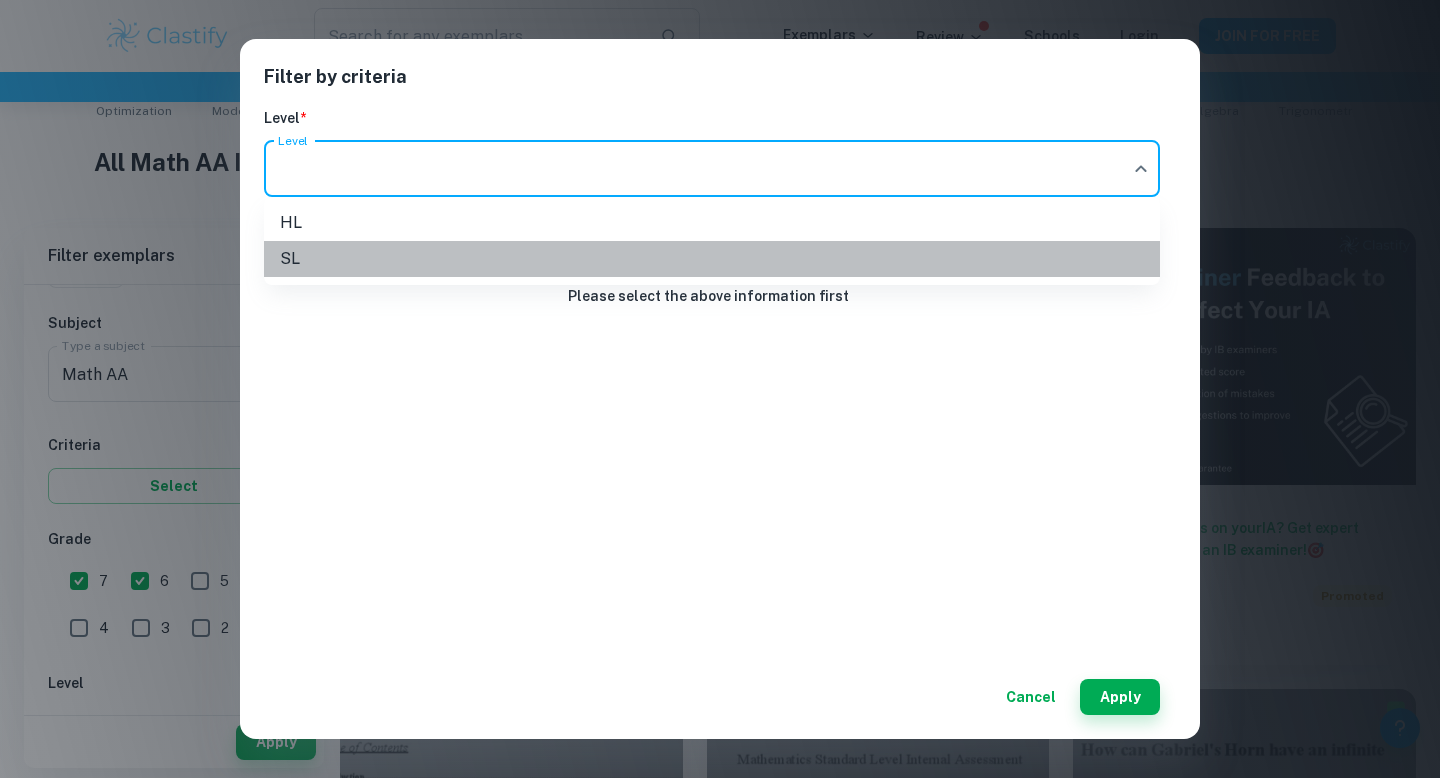 click on "SL" at bounding box center [712, 259] 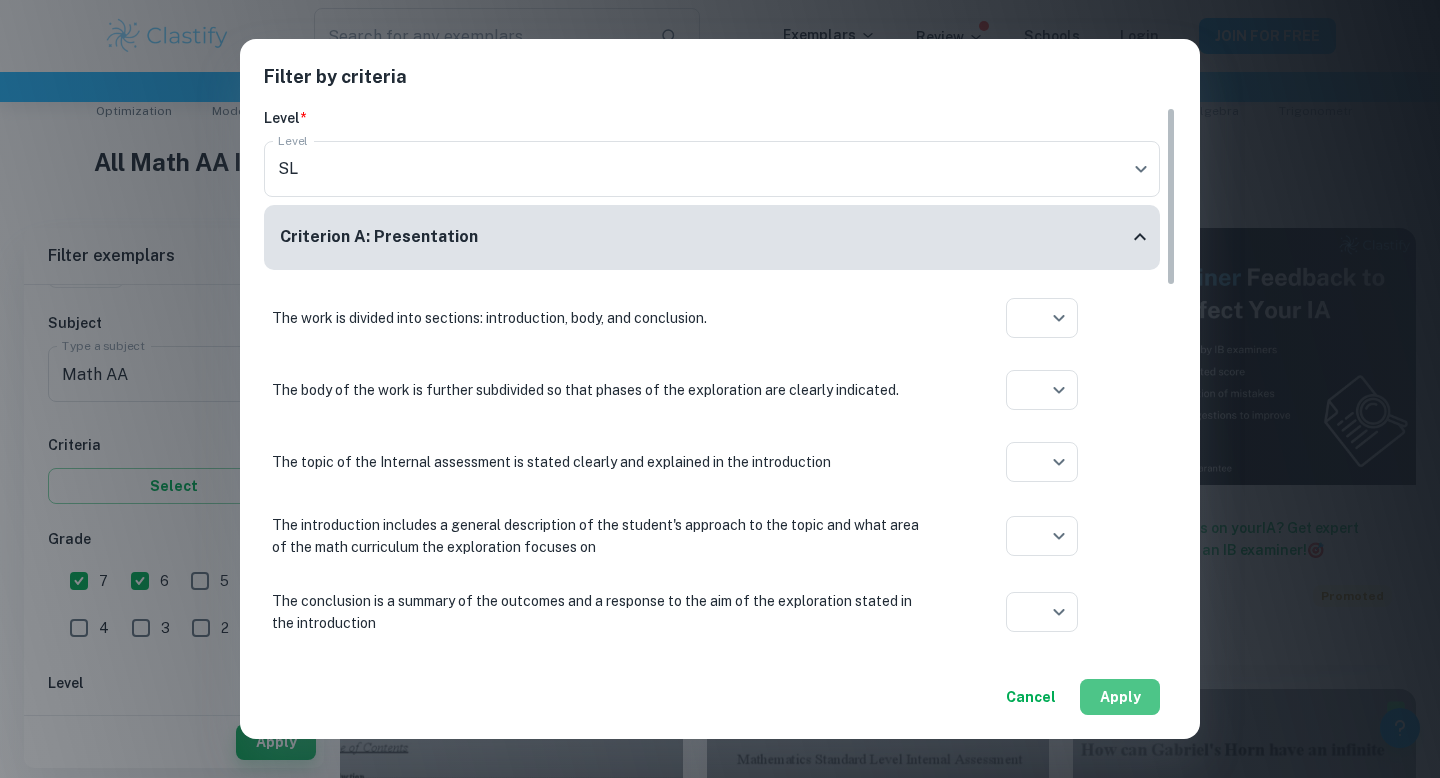 click on "Apply" at bounding box center (1120, 697) 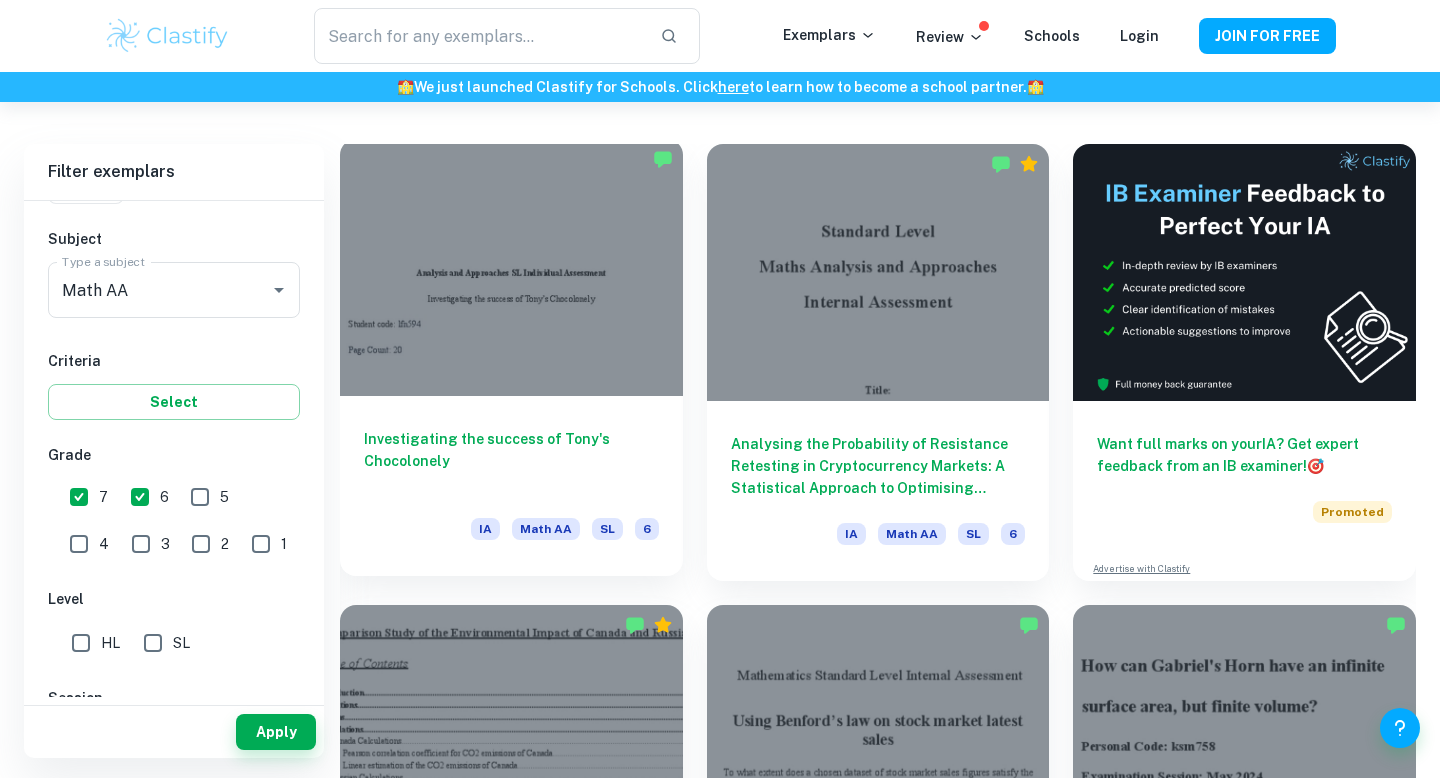 scroll, scrollTop: 532, scrollLeft: 0, axis: vertical 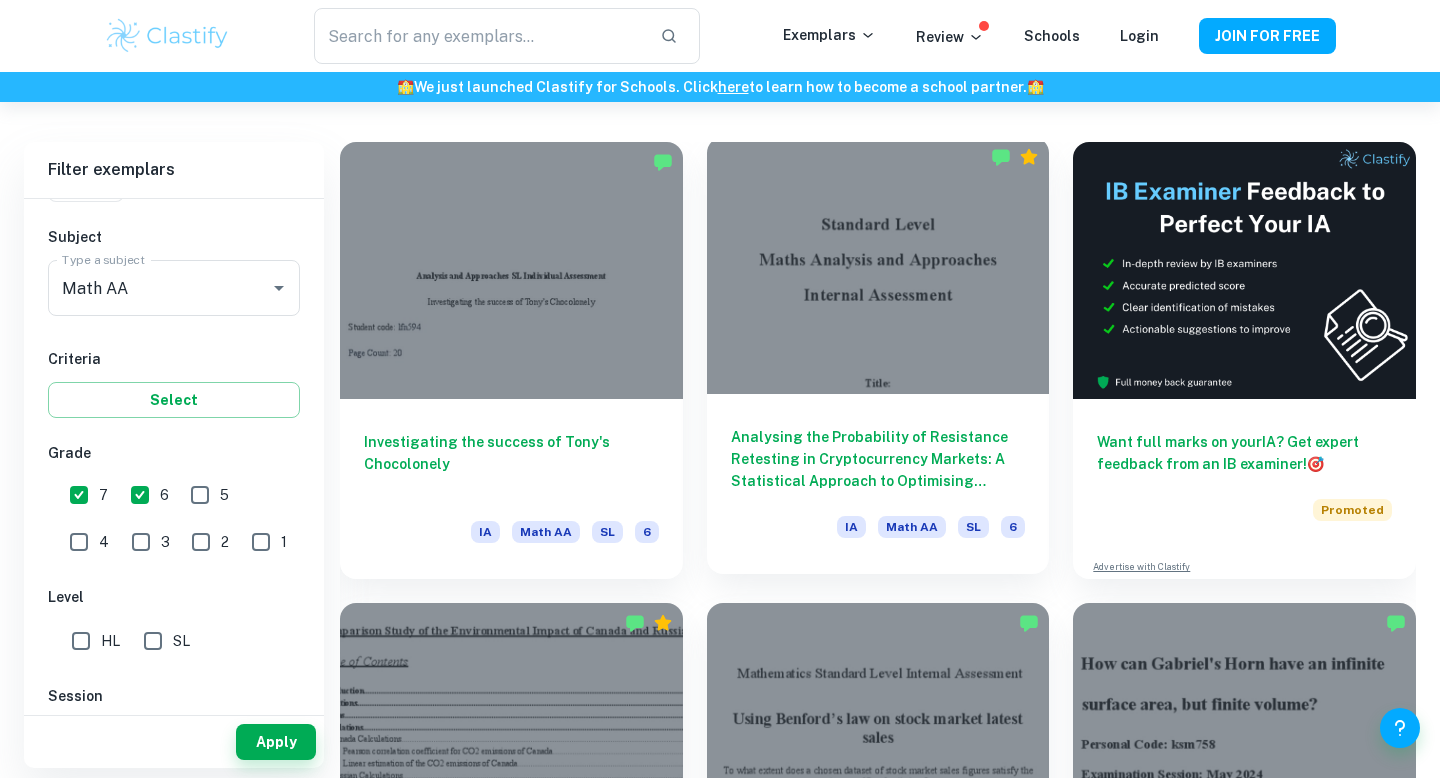 click on "Analysing the Probability of Resistance Retesting in Cryptocurrency Markets: A Statistical Approach to Optimising Buying and Selling Strategies" at bounding box center [878, 459] 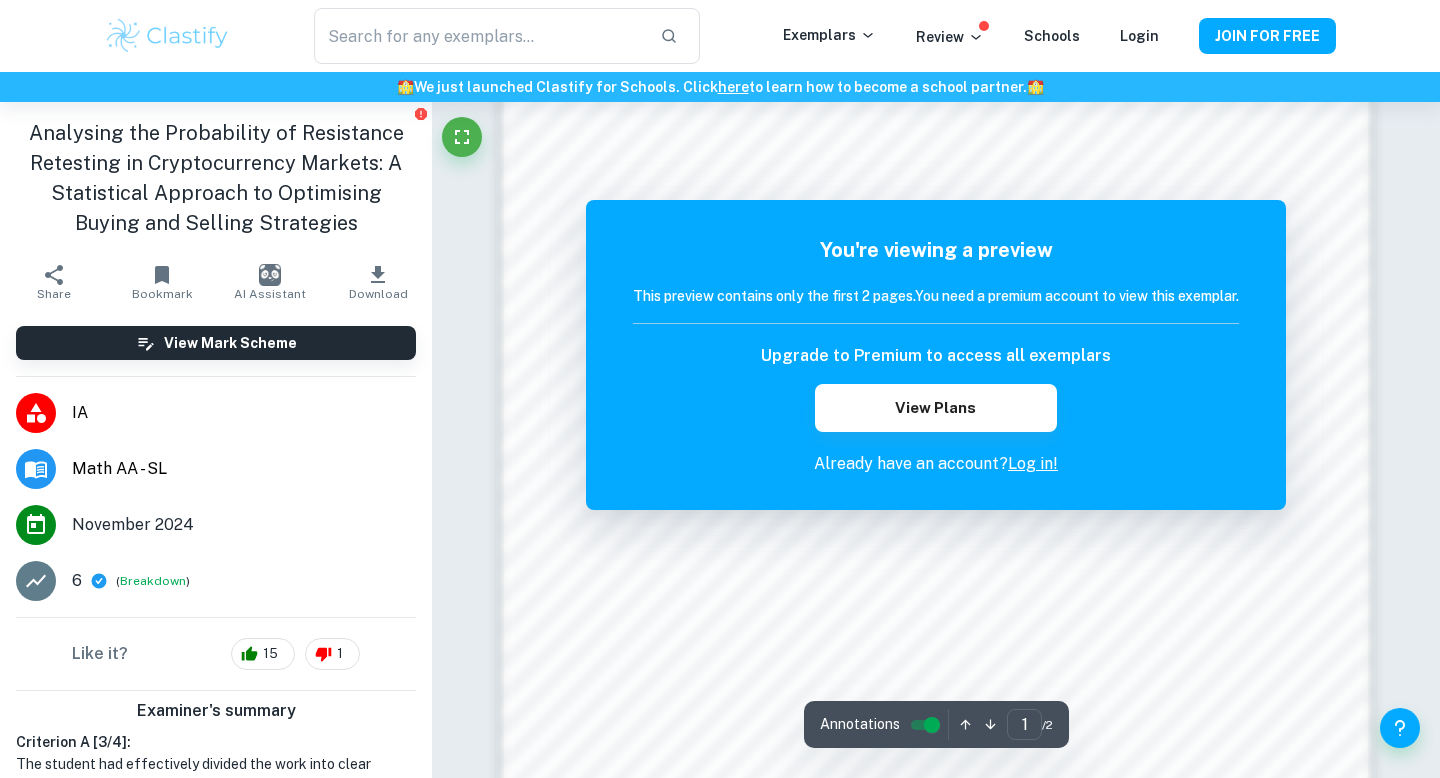 scroll, scrollTop: 1934, scrollLeft: 0, axis: vertical 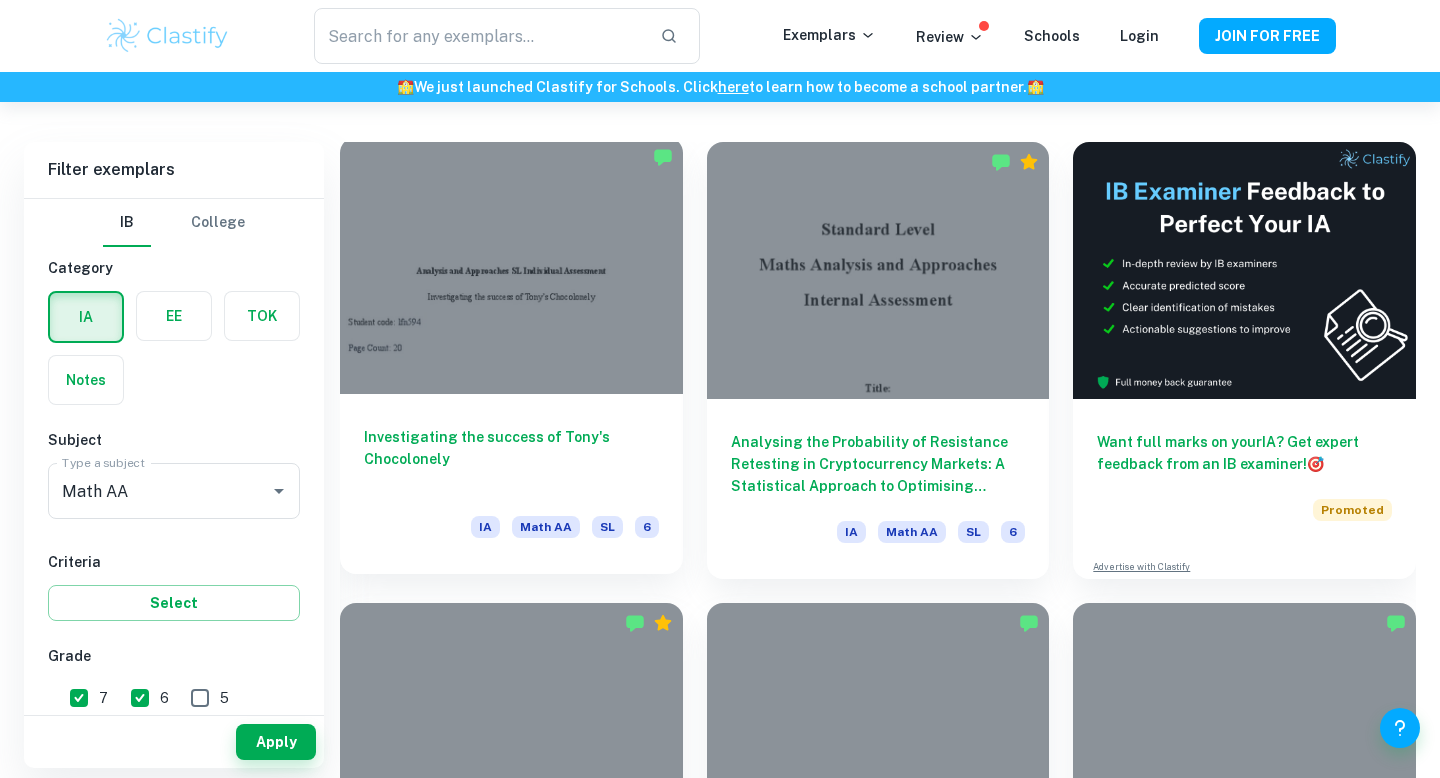 click on "Investigating the success of Tony's Chocolonely IA Math AA SL 6" at bounding box center [511, 484] 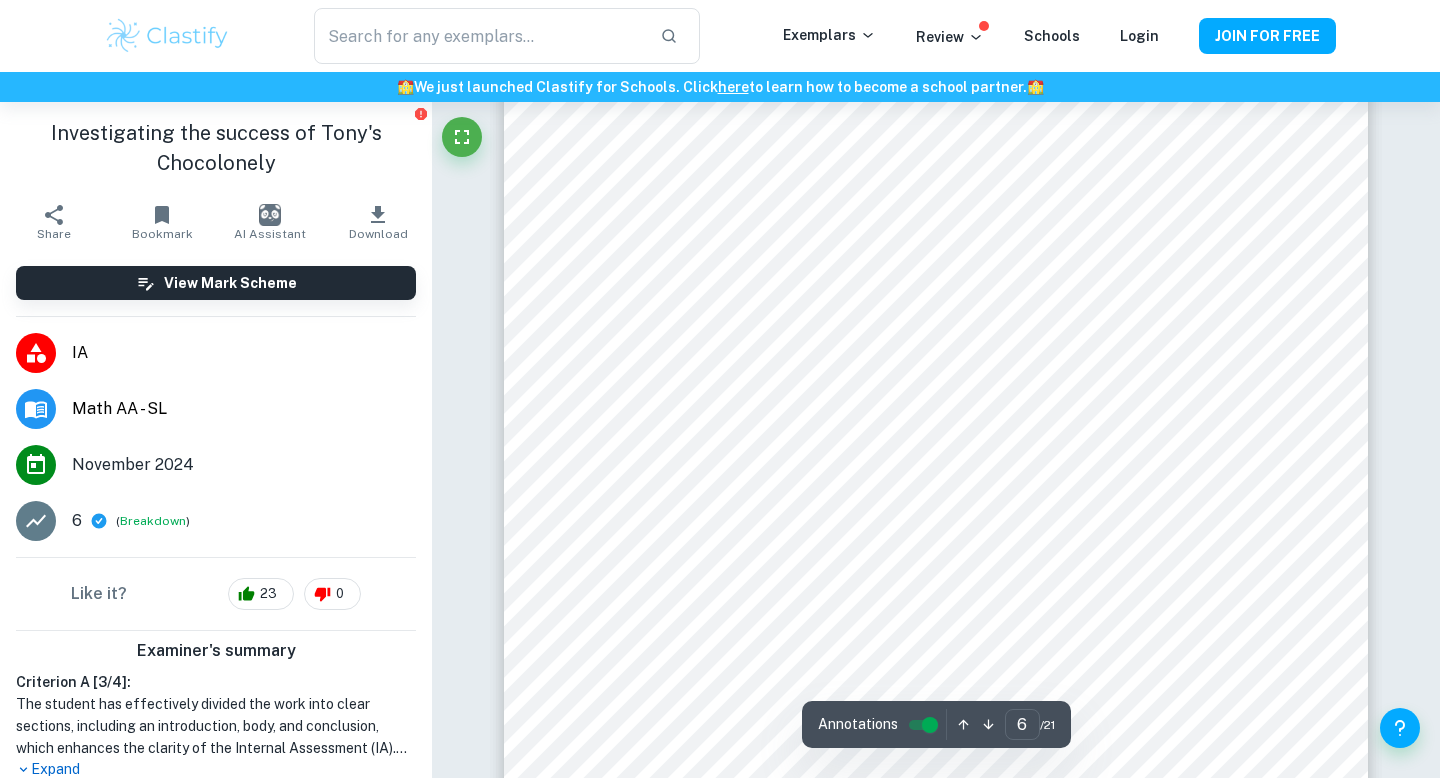 scroll, scrollTop: 6888, scrollLeft: 0, axis: vertical 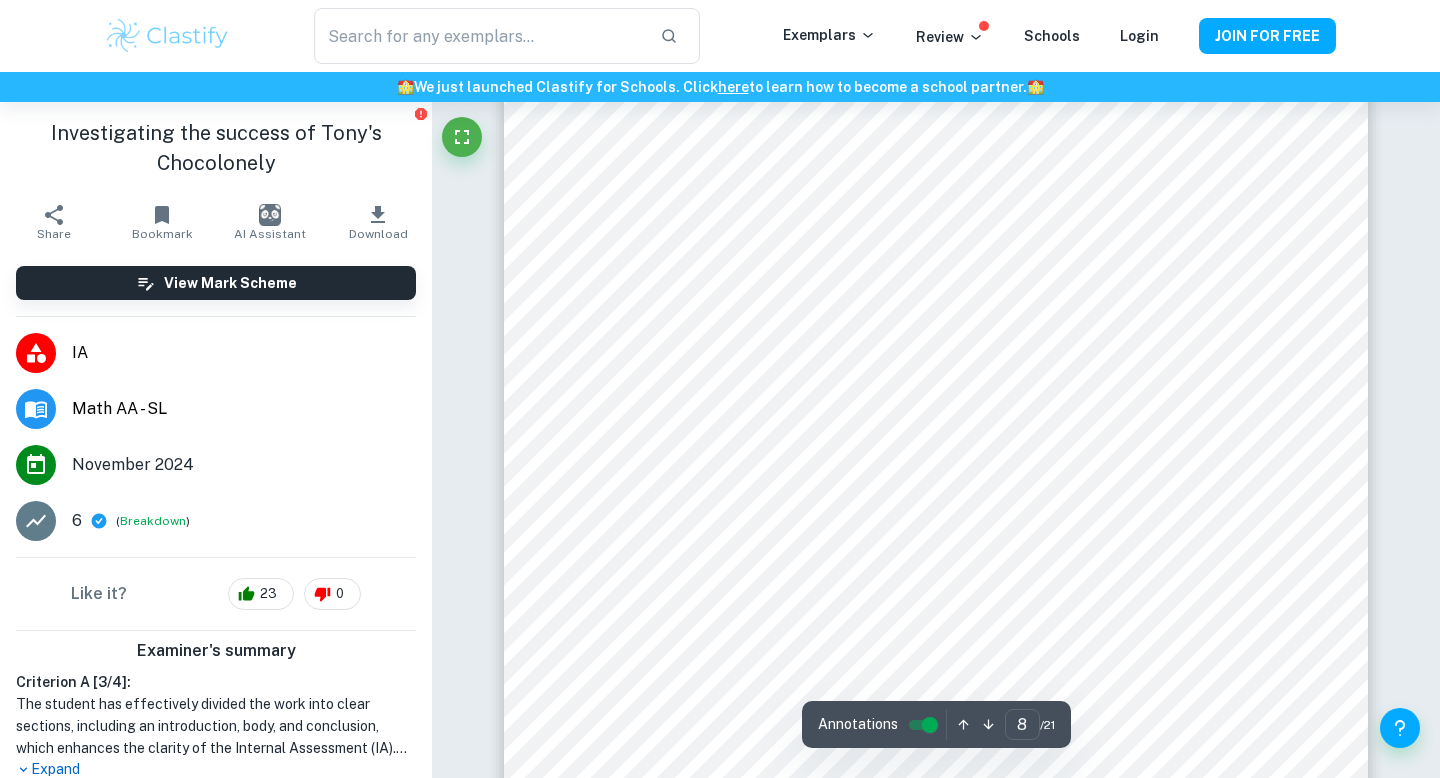 type on "9" 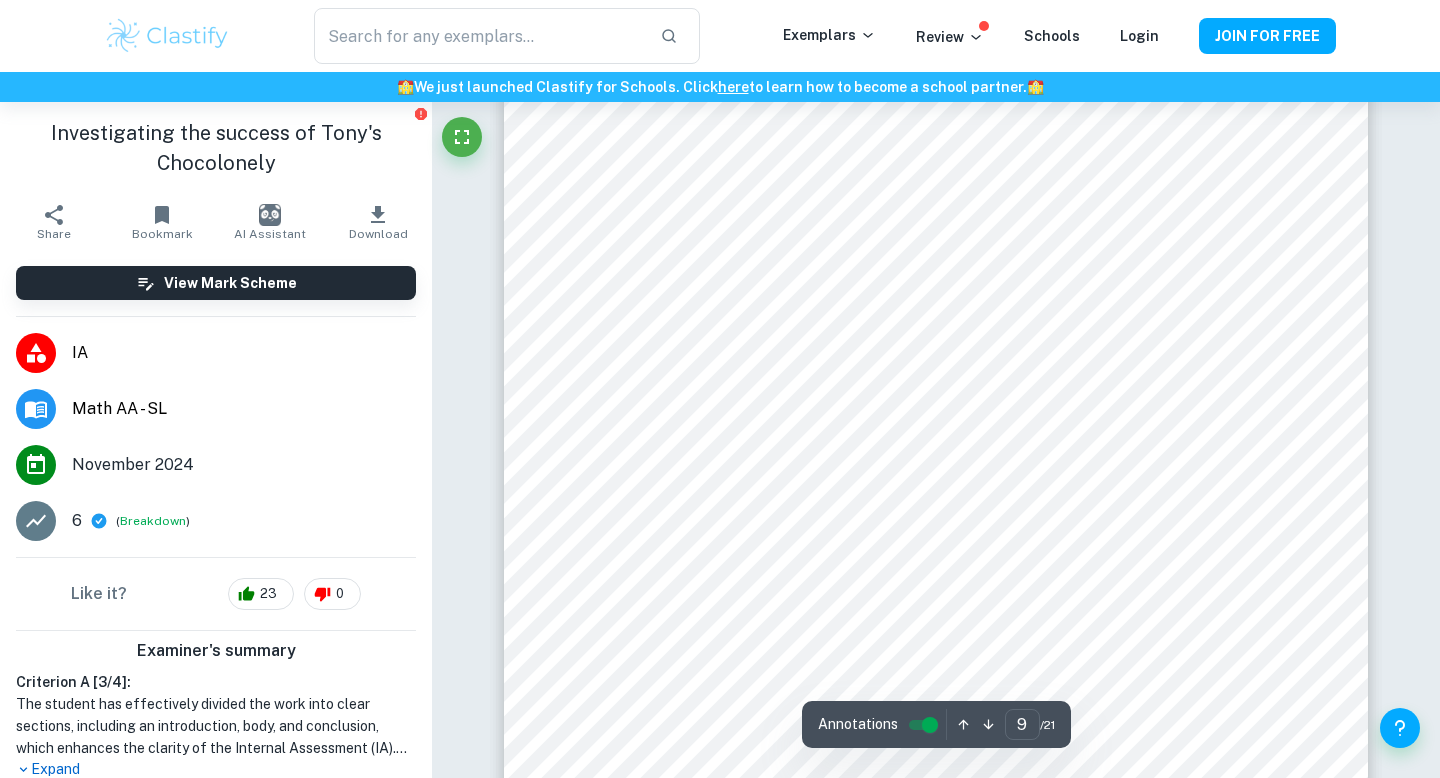 scroll, scrollTop: 10495, scrollLeft: 0, axis: vertical 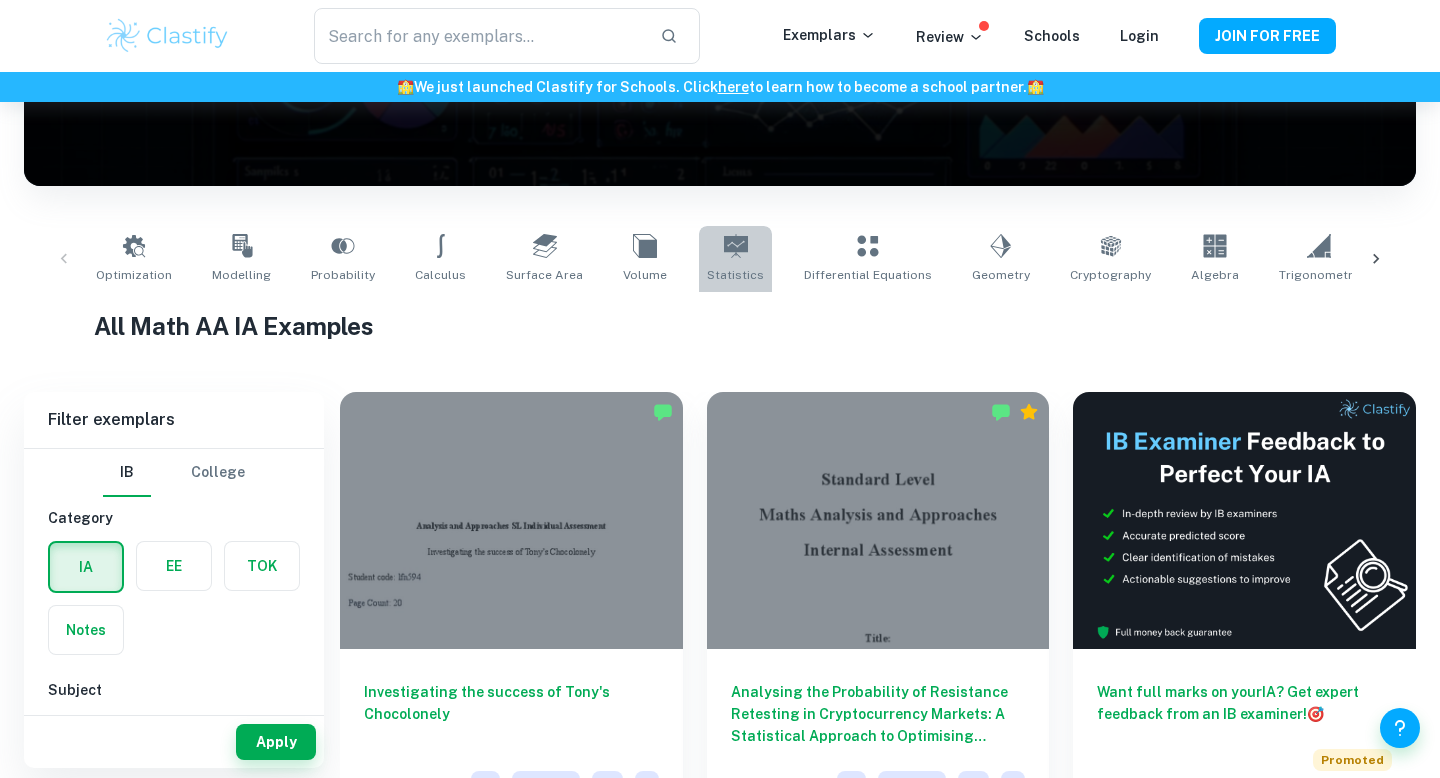 click on "Statistics" at bounding box center (735, 259) 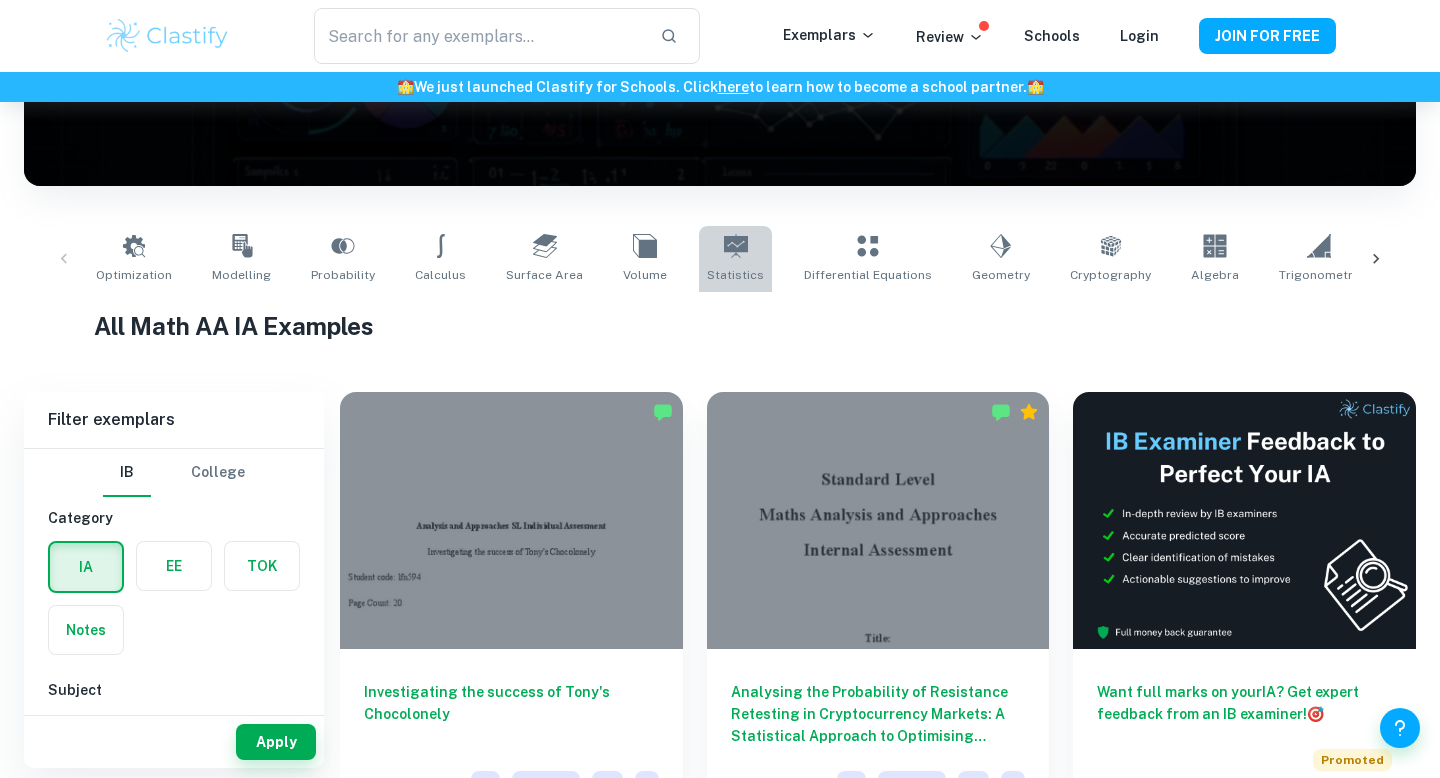 type on "Statistics" 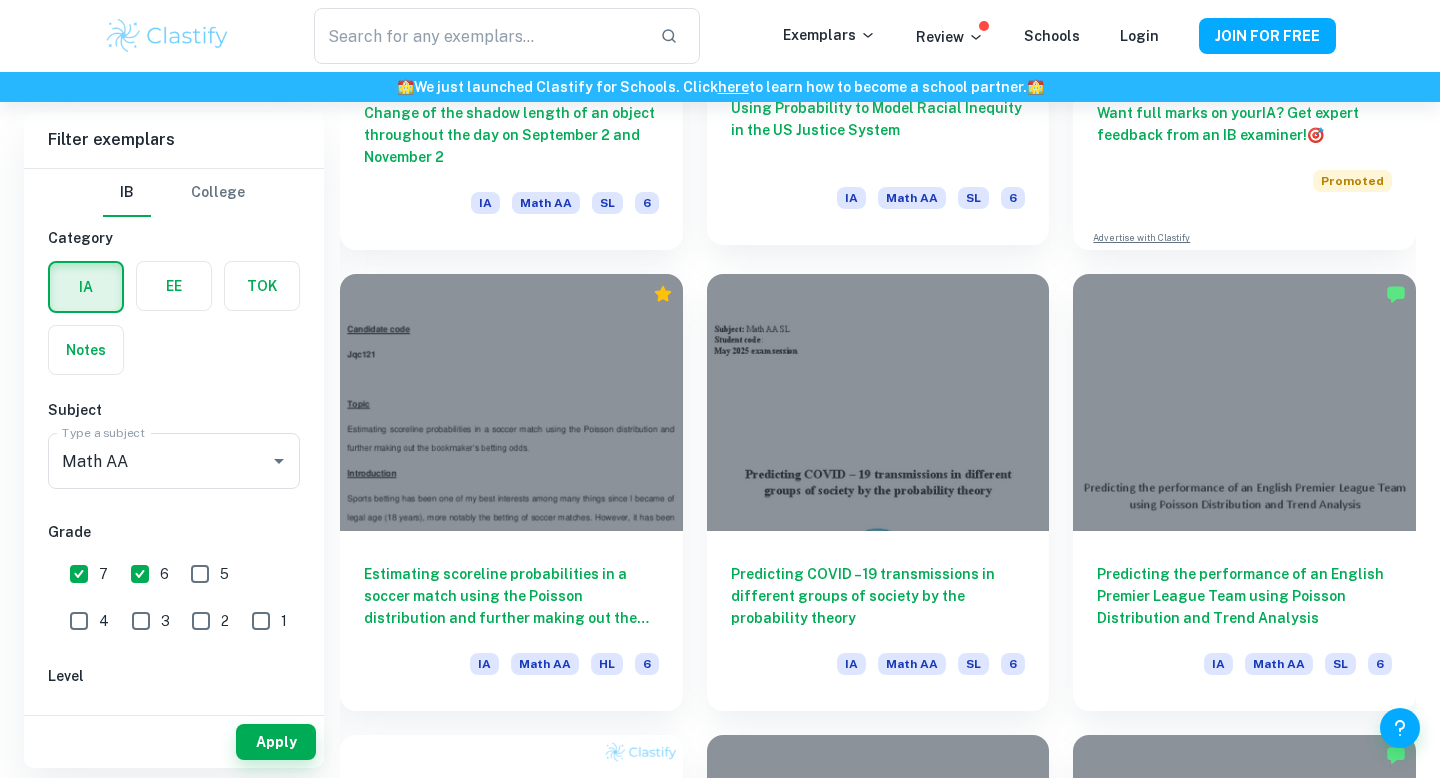 scroll, scrollTop: 1019, scrollLeft: 0, axis: vertical 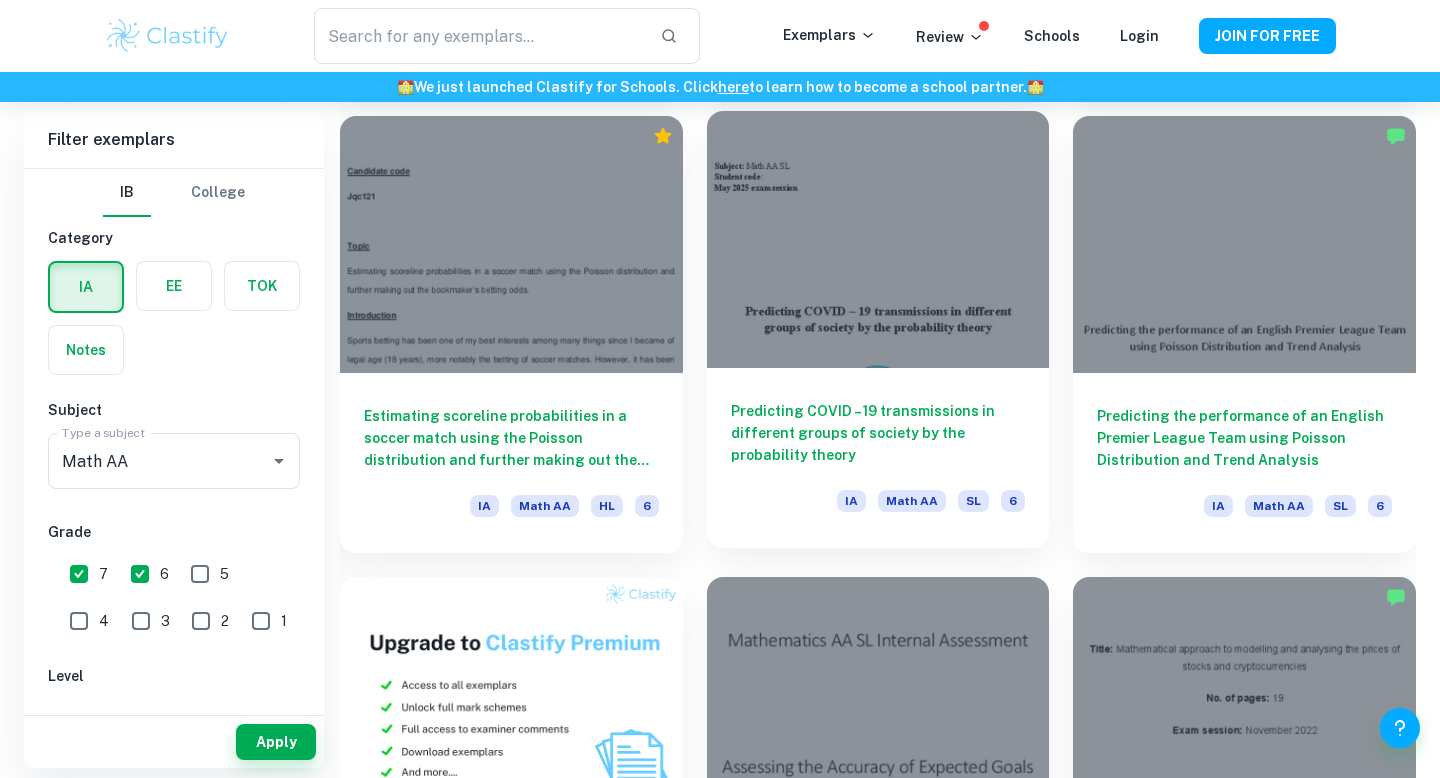 click on "Predicting COVID – 19 transmissions in different groups of society by the probability theory" at bounding box center [878, 433] 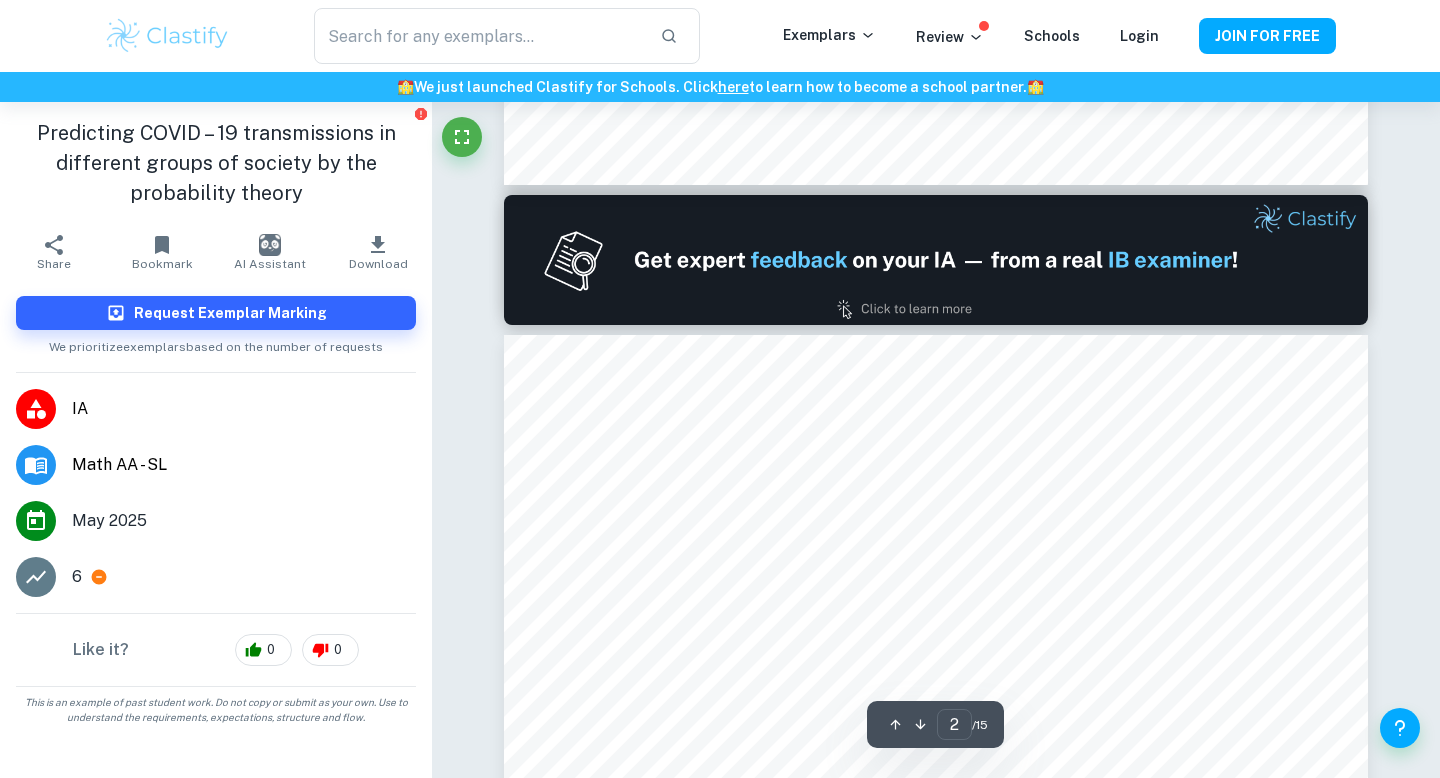 scroll, scrollTop: 1057, scrollLeft: 0, axis: vertical 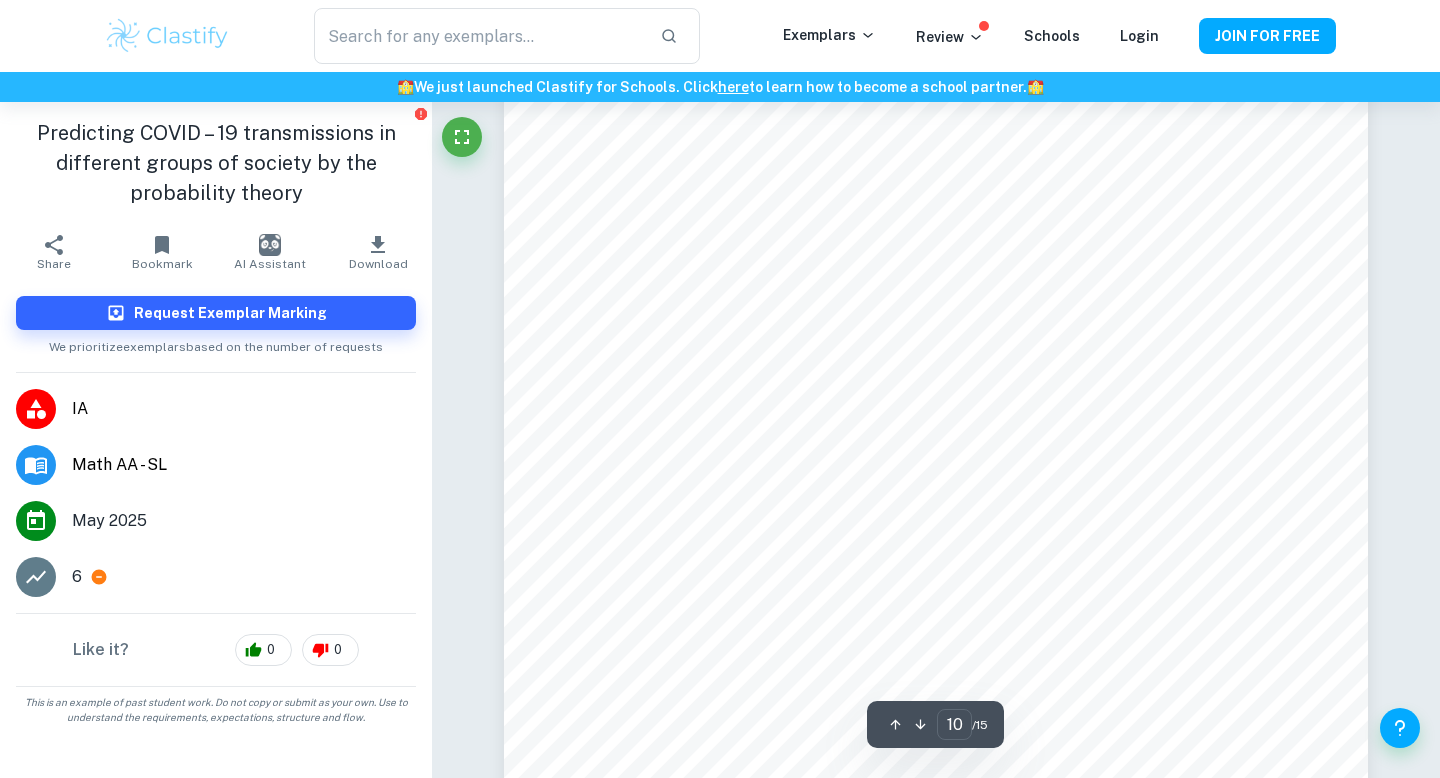 type on "11" 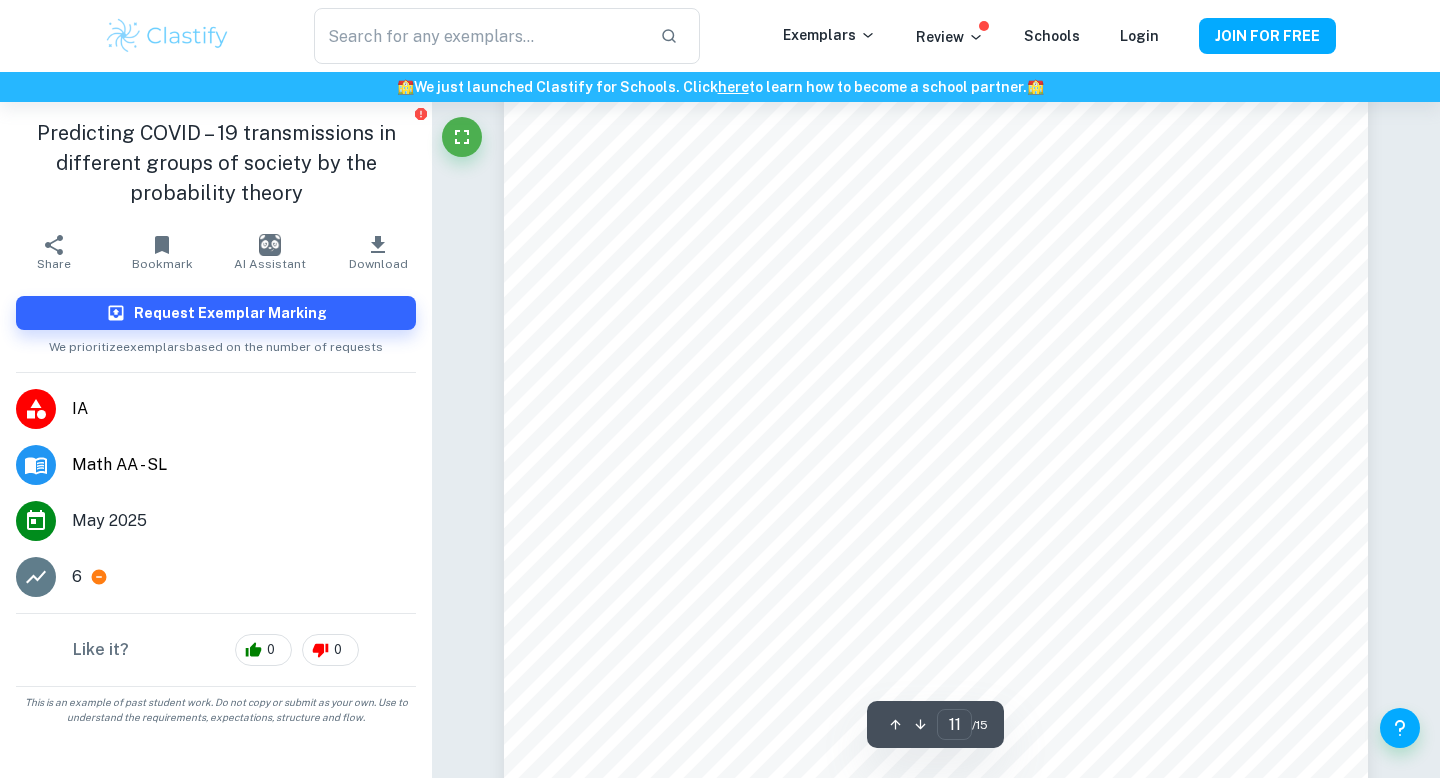 scroll, scrollTop: 12308, scrollLeft: 0, axis: vertical 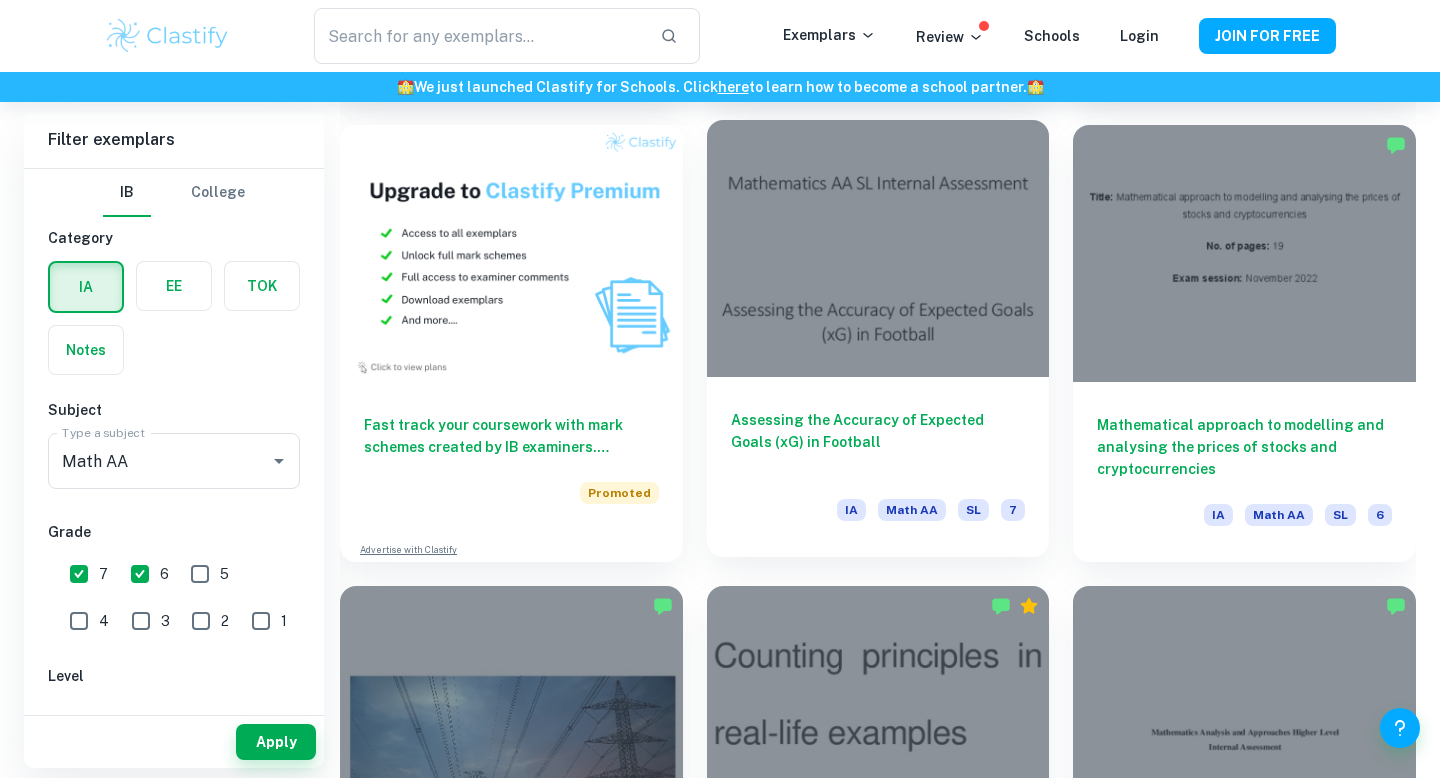 click on "Assessing the Accuracy of Expected Goals (xG) in Football" at bounding box center (878, 442) 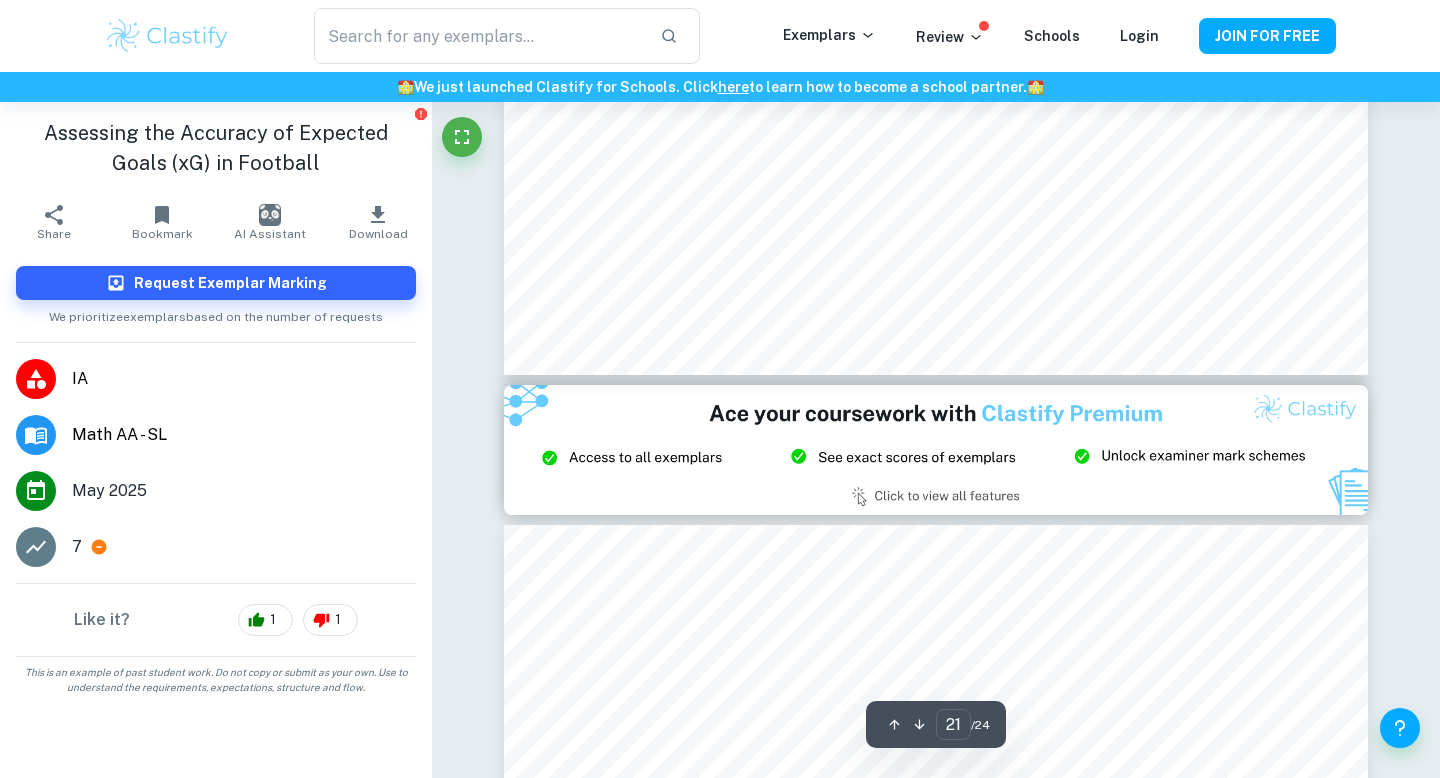 scroll, scrollTop: 23052, scrollLeft: 0, axis: vertical 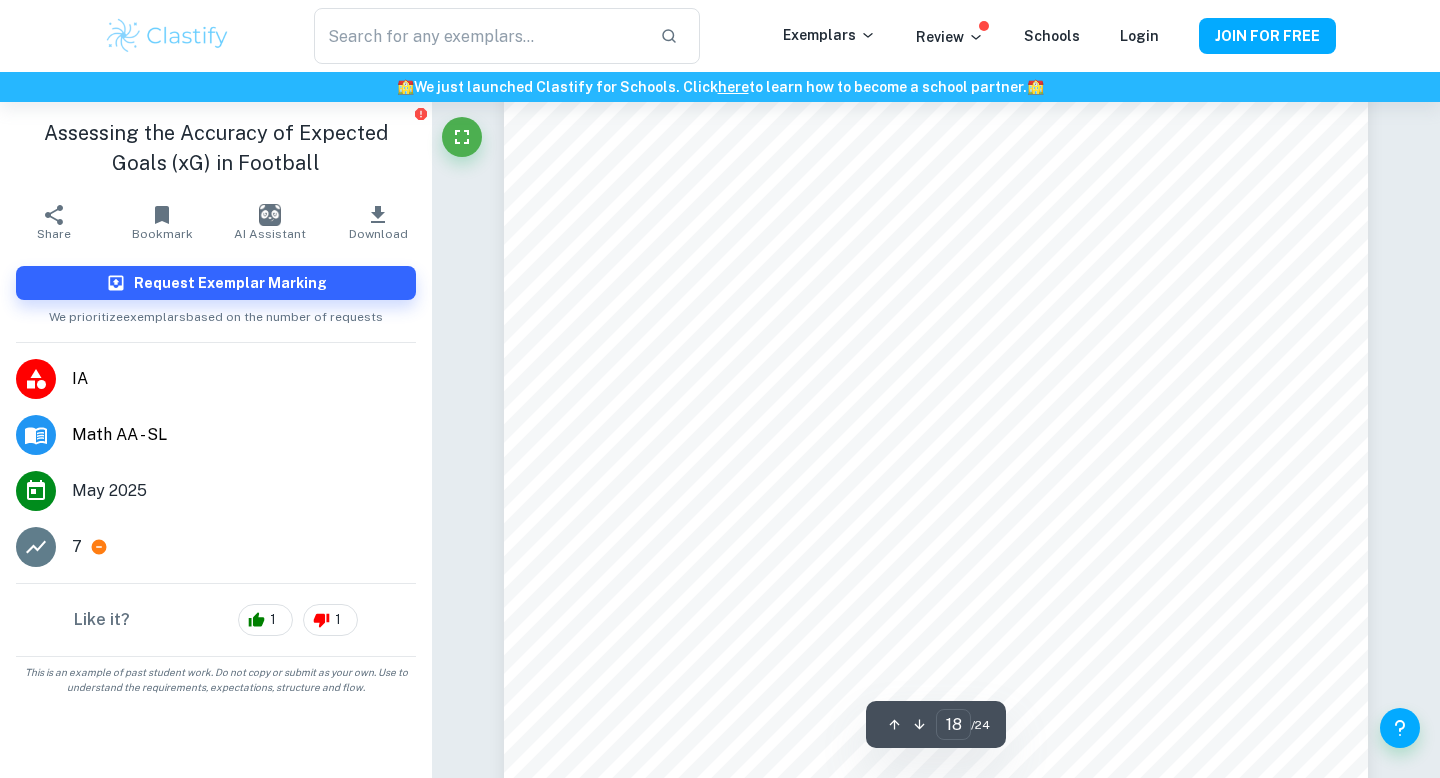 type on "17" 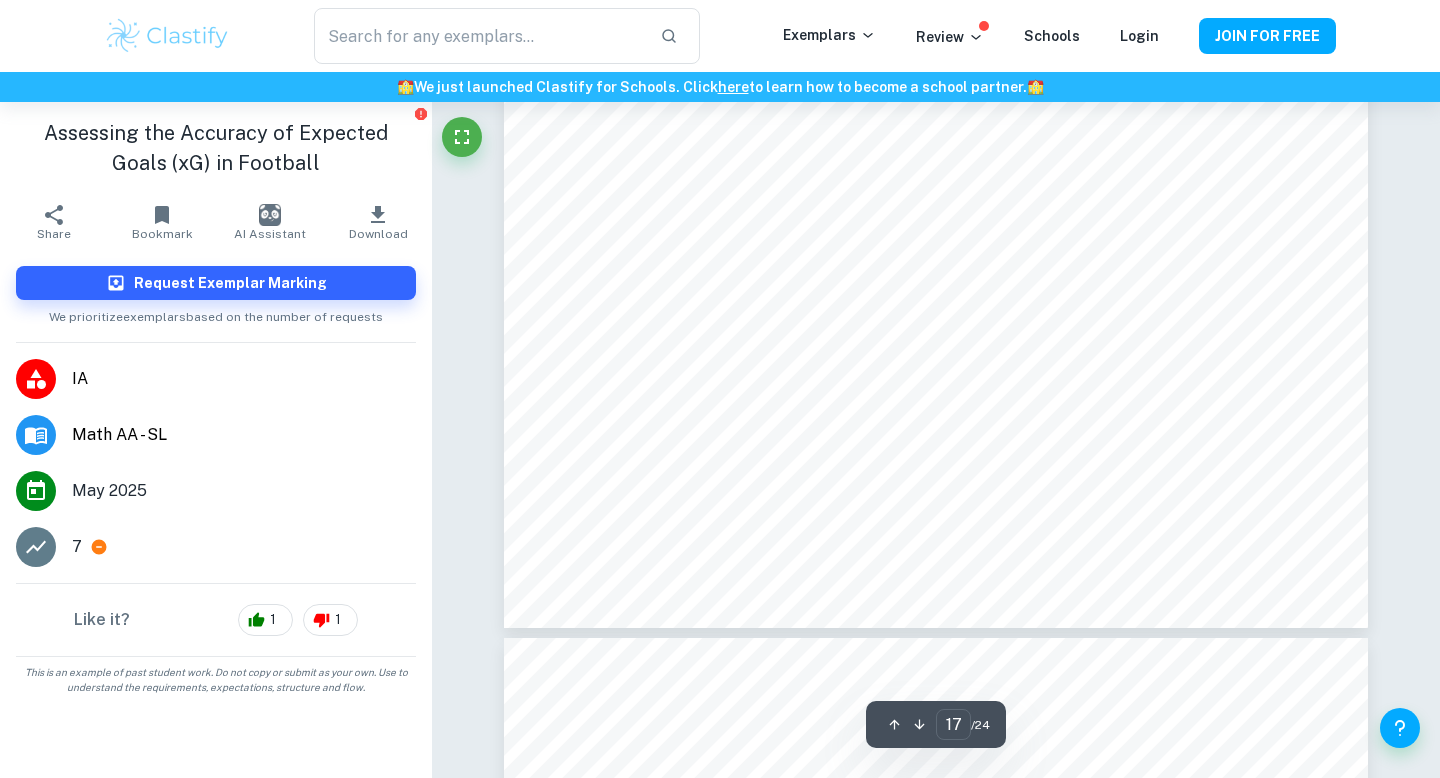 scroll, scrollTop: 18672, scrollLeft: 0, axis: vertical 